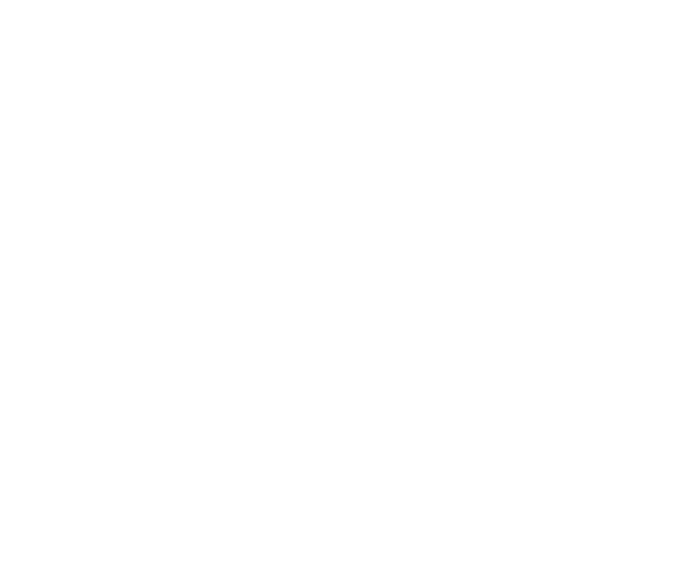 scroll, scrollTop: 0, scrollLeft: 0, axis: both 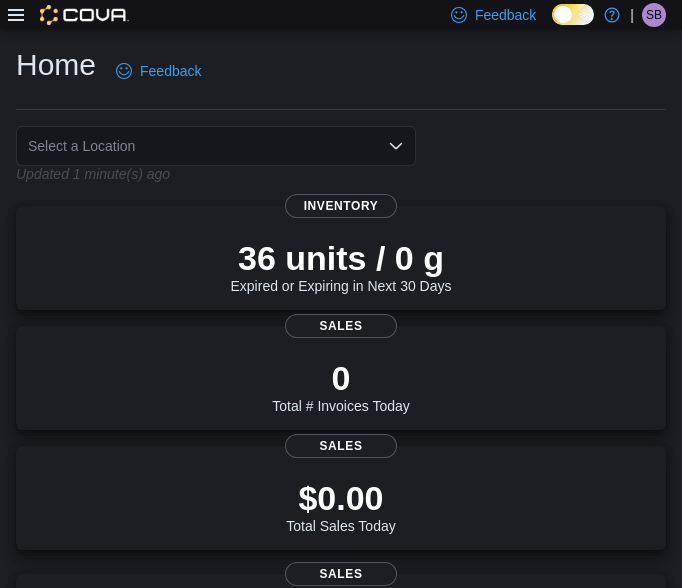 click on "Select a Location" at bounding box center (216, 146) 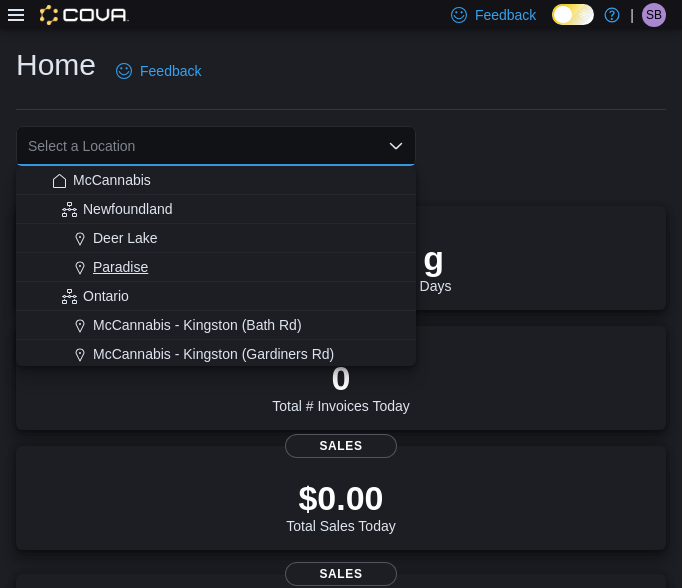 click on "Paradise" at bounding box center (228, 267) 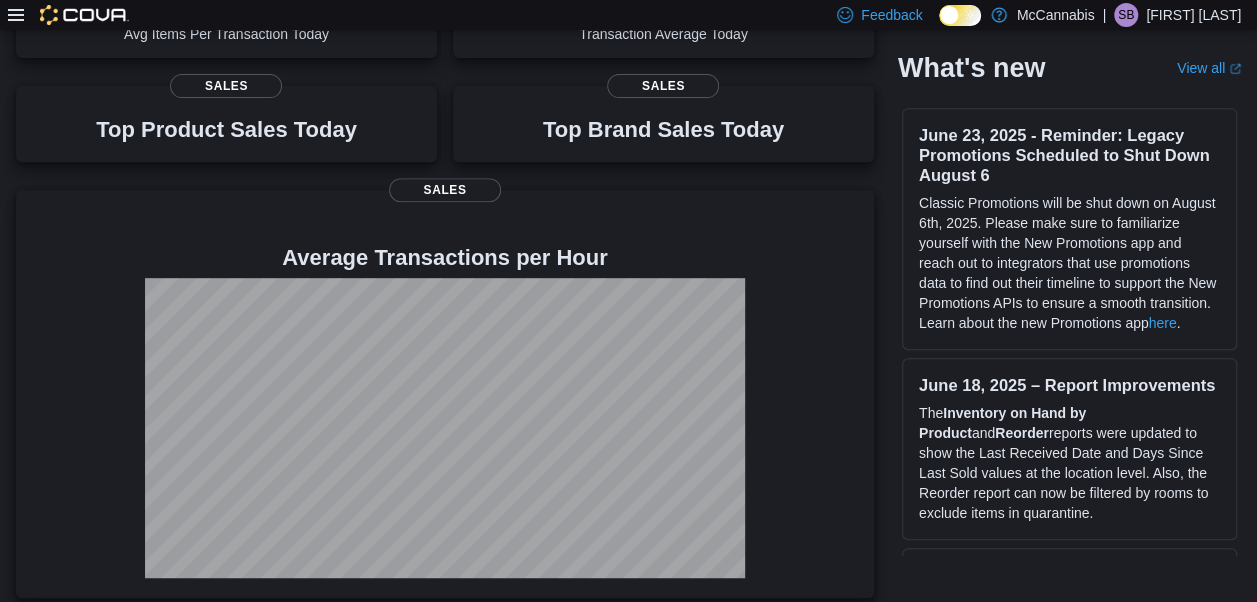 scroll, scrollTop: 0, scrollLeft: 0, axis: both 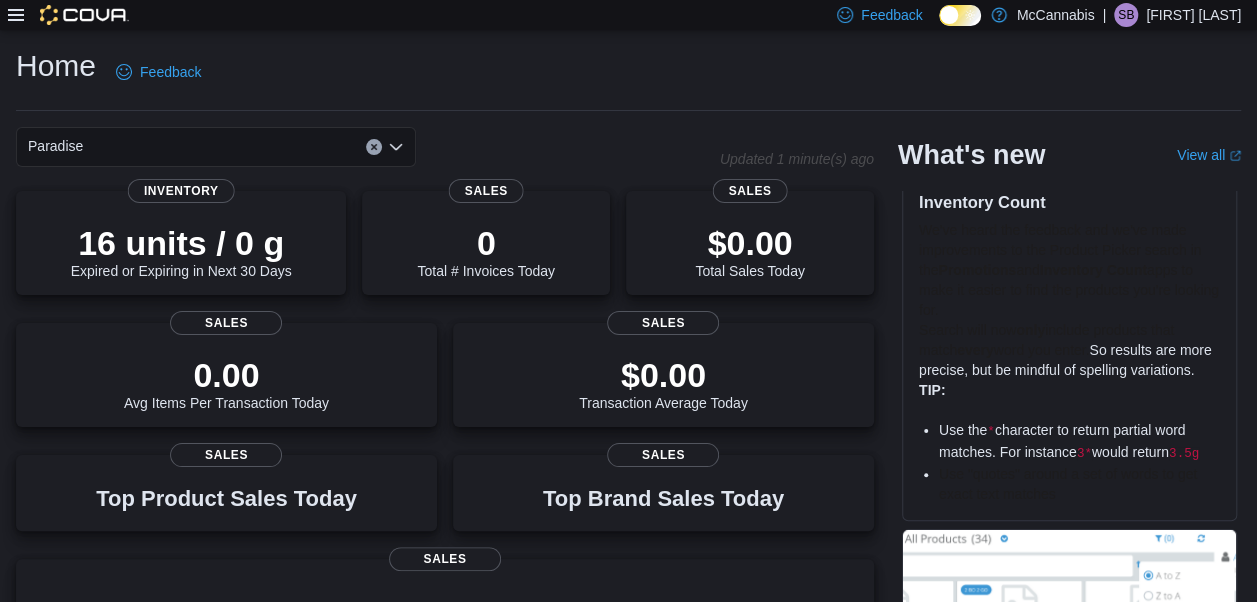 click at bounding box center (68, 15) 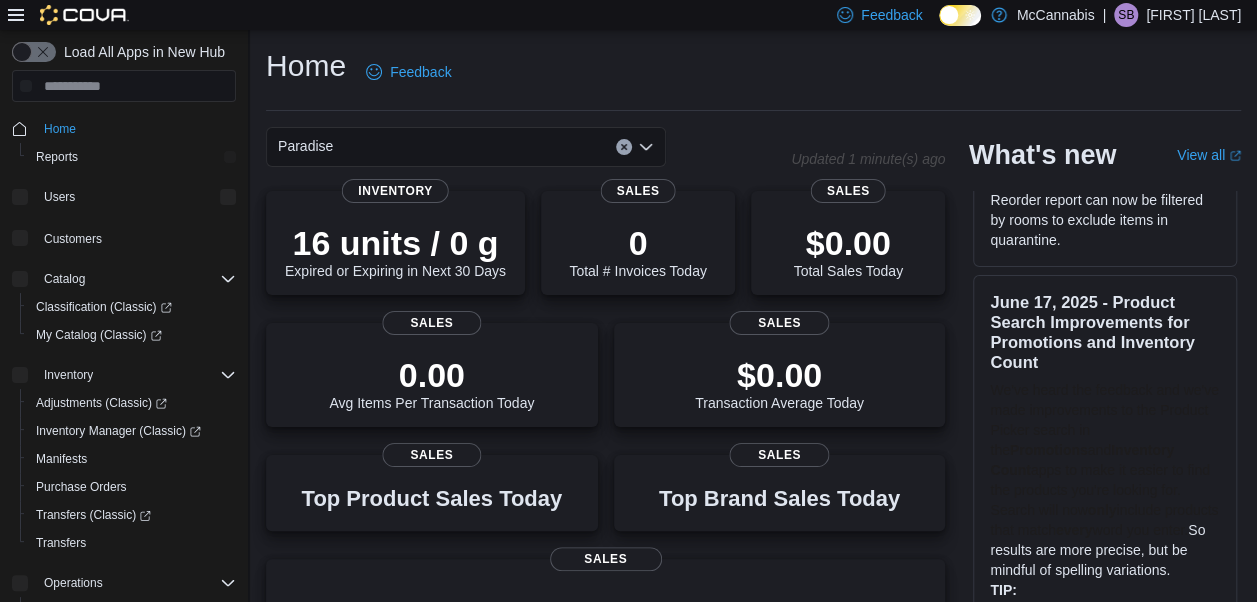 scroll, scrollTop: 600, scrollLeft: 0, axis: vertical 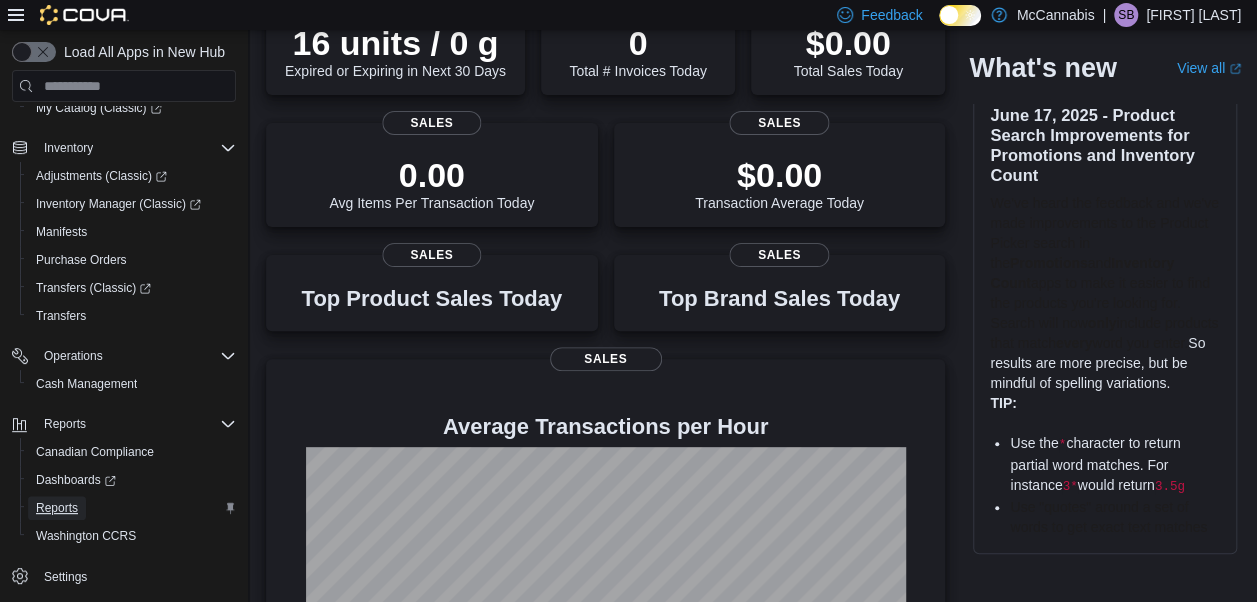 click on "Reports" at bounding box center [57, 508] 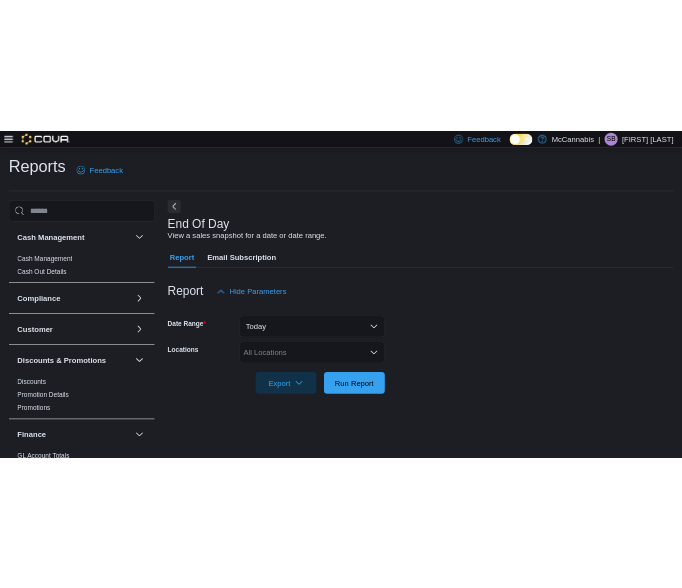 scroll, scrollTop: 32, scrollLeft: 0, axis: vertical 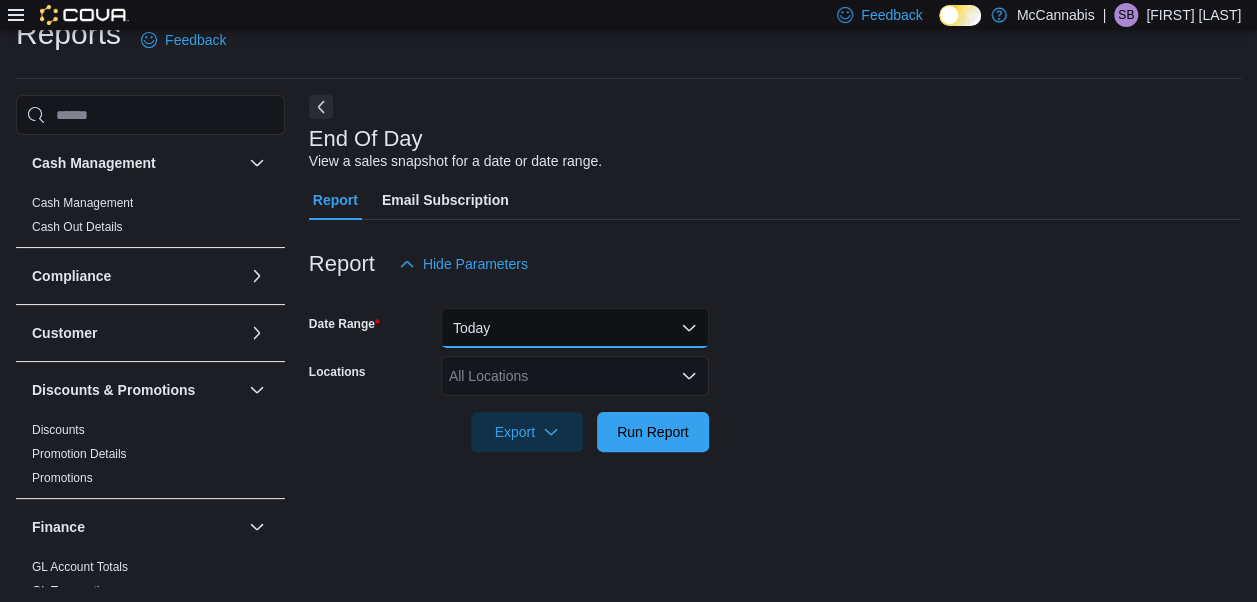 click on "Today" at bounding box center (575, 328) 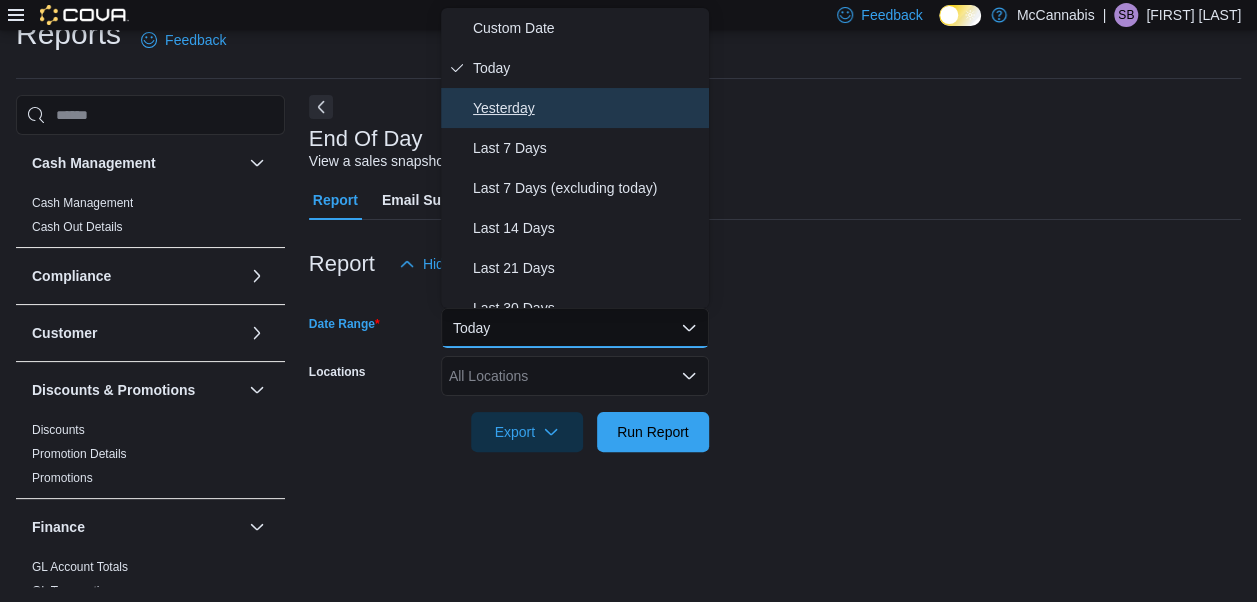 click on "Yesterday" at bounding box center (587, 108) 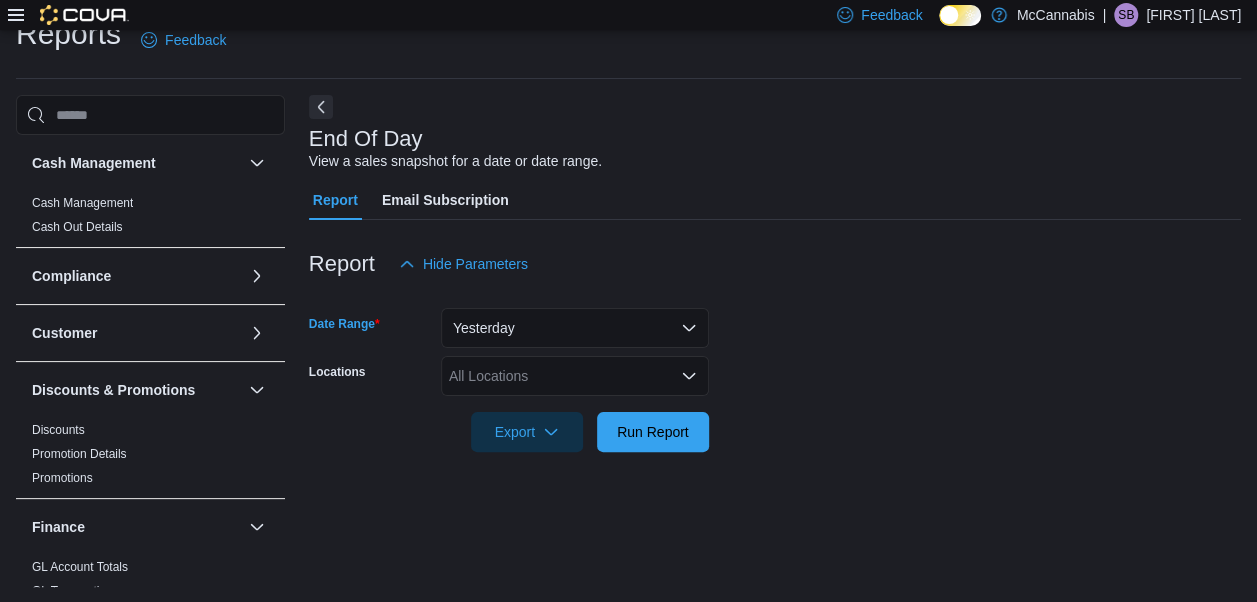 click 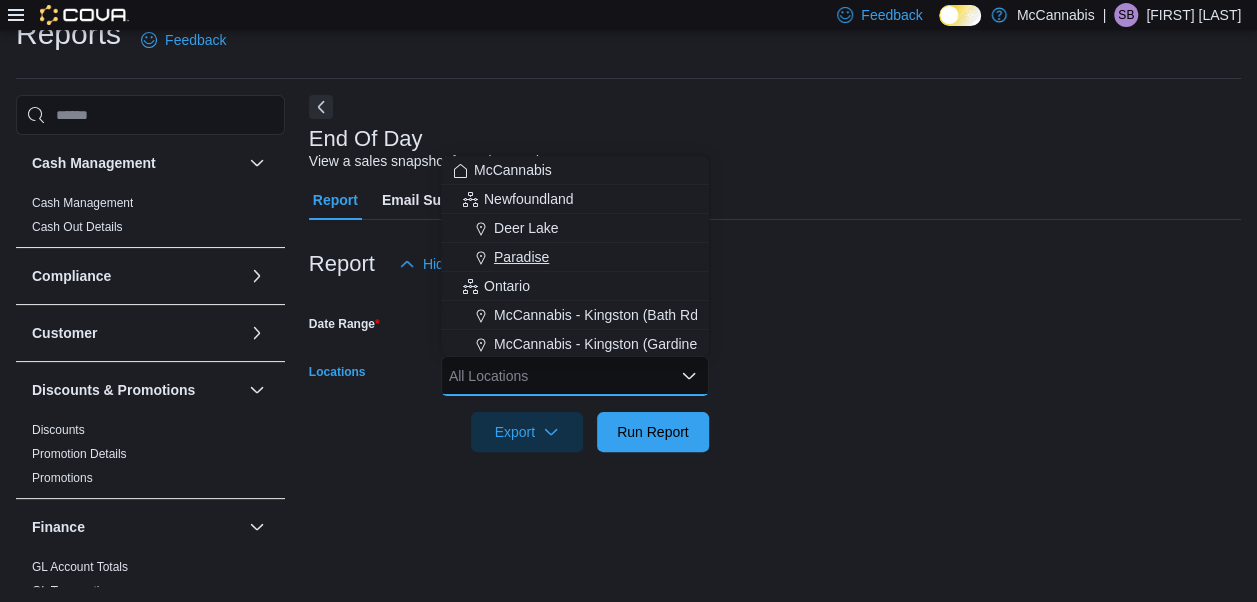 click on "Paradise" at bounding box center [521, 257] 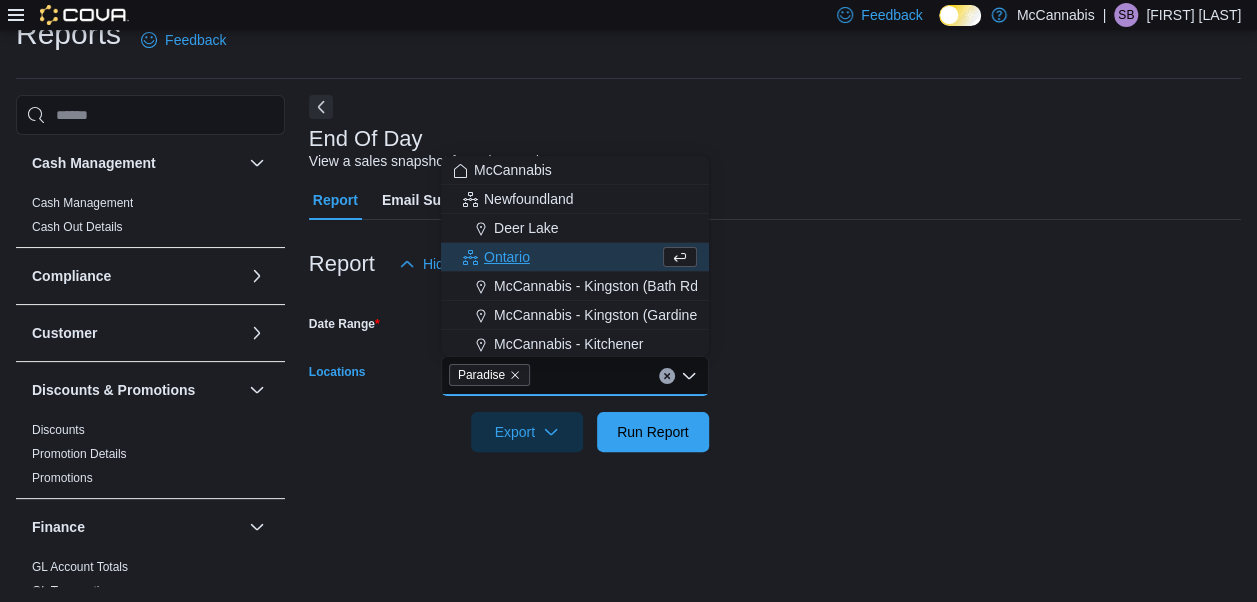 click on "Date Range Yesterday Locations [CITY] Combo box. Selected. [CITY]. Press Backspace to delete [CITY]. Combo box input. All Locations. Type some text or, to display a list of choices, press Down Arrow. To exit the list of choices, press Escape. Export  Run Report" at bounding box center (775, 368) 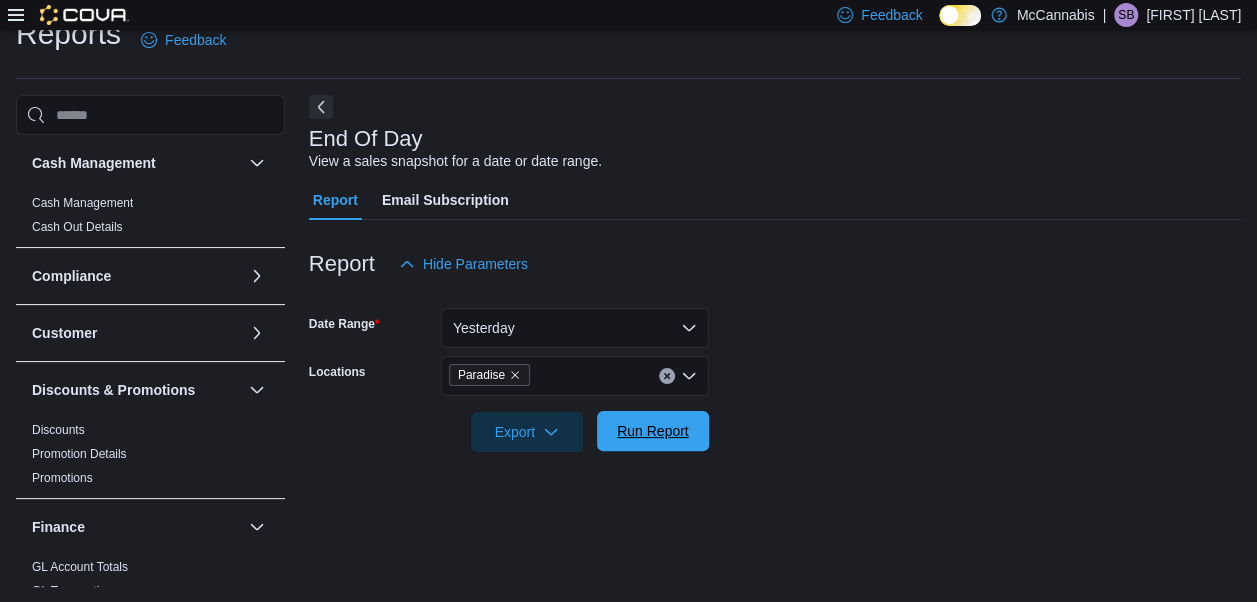 click on "Run Report" at bounding box center [653, 431] 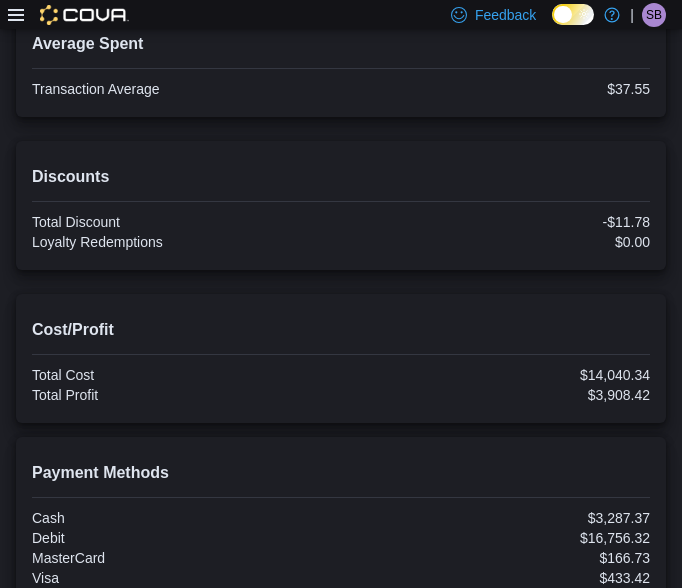 scroll, scrollTop: 632, scrollLeft: 0, axis: vertical 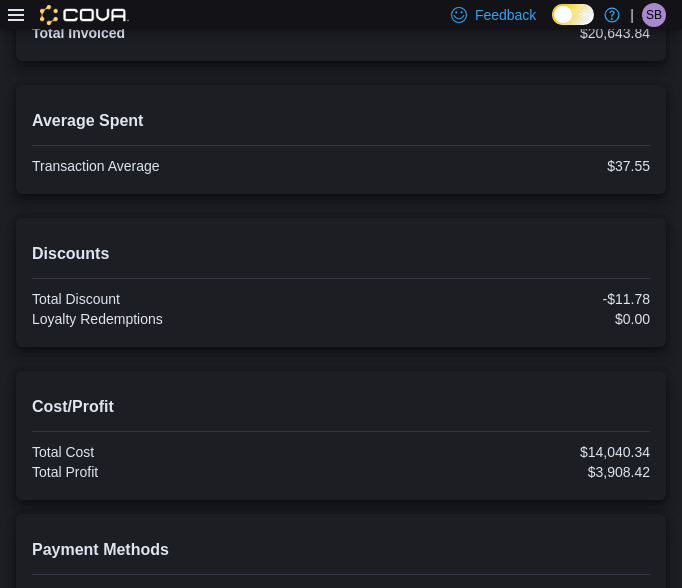 click on "Average Spent" at bounding box center [341, 121] 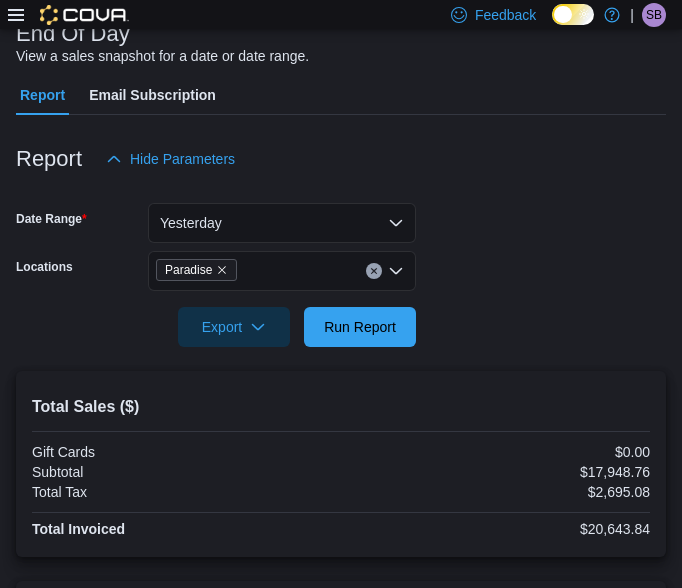 scroll, scrollTop: 132, scrollLeft: 0, axis: vertical 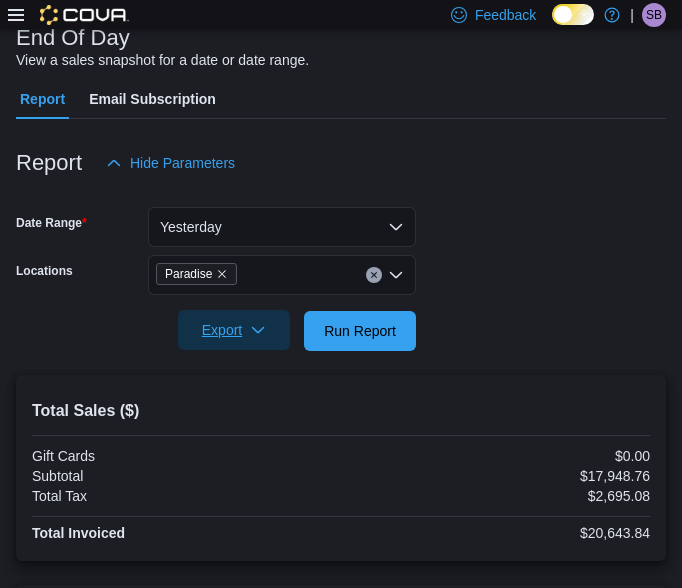 click on "Export" at bounding box center [234, 330] 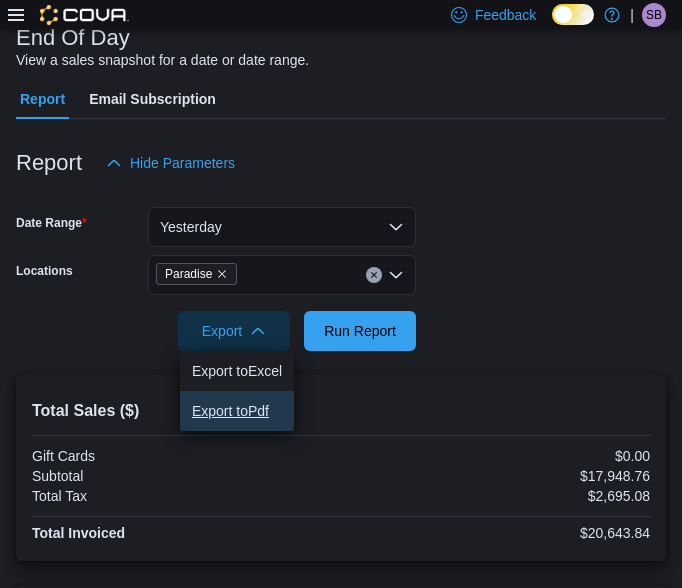 click on "Export to  Pdf" at bounding box center (237, 411) 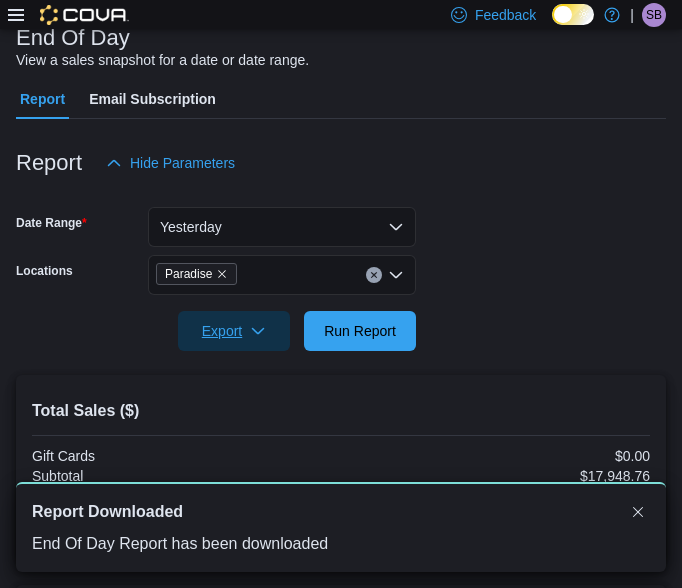 scroll, scrollTop: 0, scrollLeft: 0, axis: both 